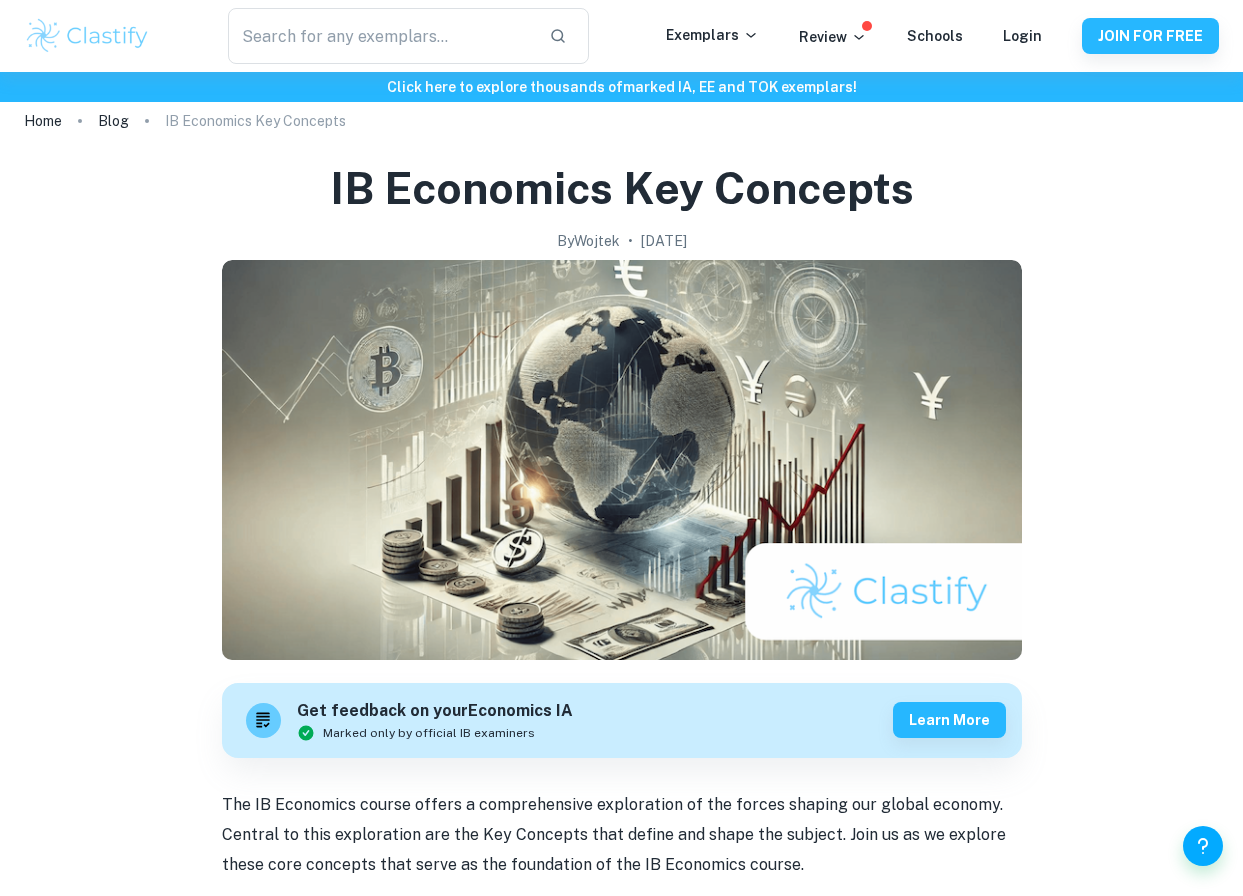 scroll, scrollTop: 0, scrollLeft: 0, axis: both 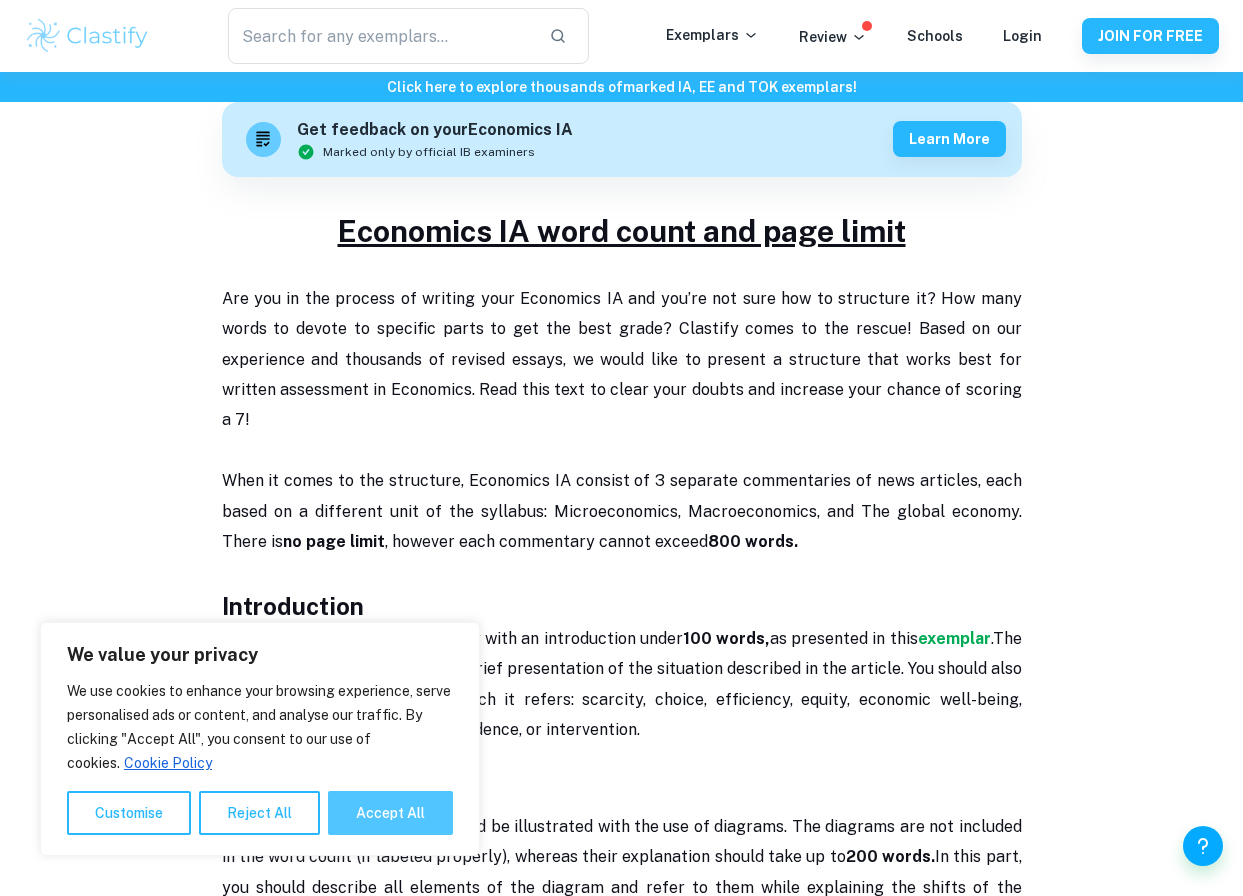 click on "Accept All" at bounding box center (390, 813) 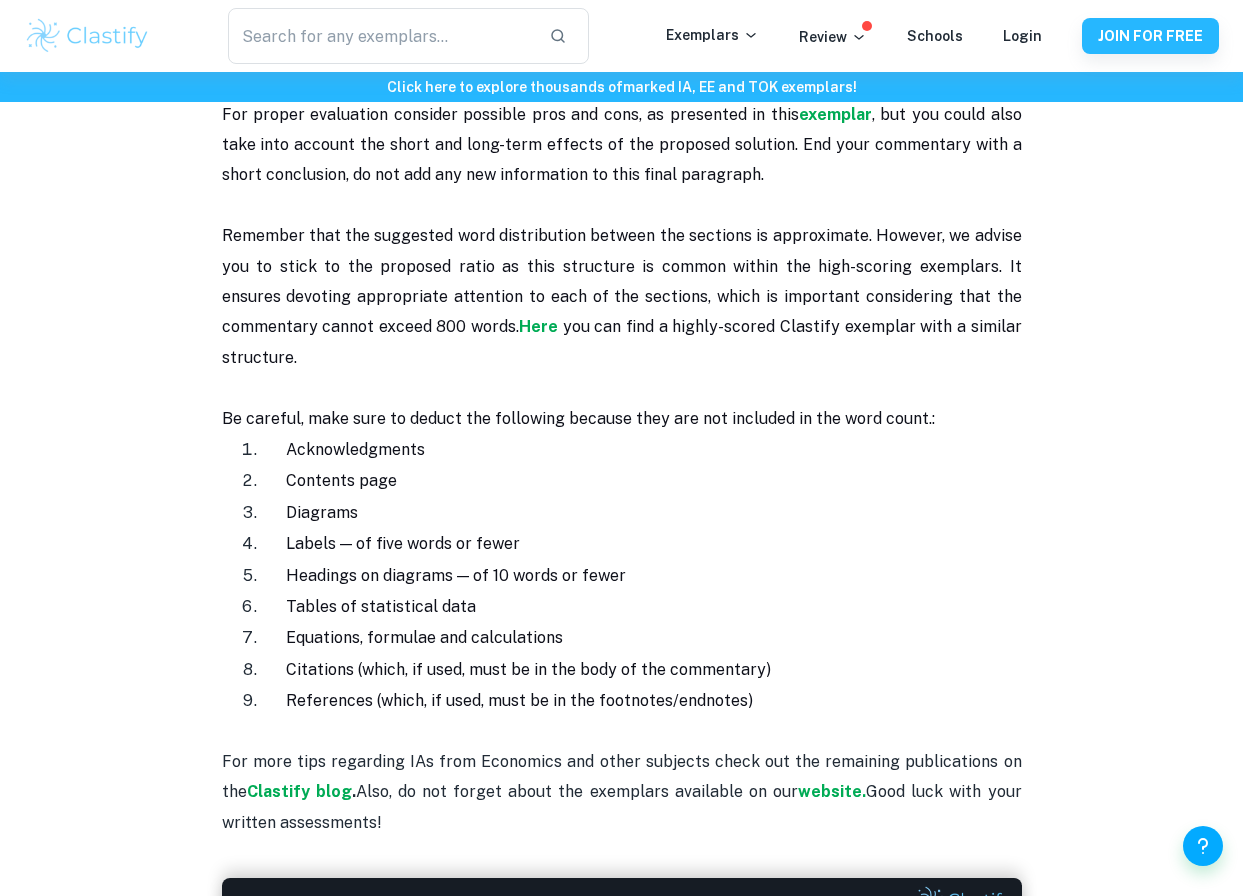 scroll, scrollTop: 2200, scrollLeft: 0, axis: vertical 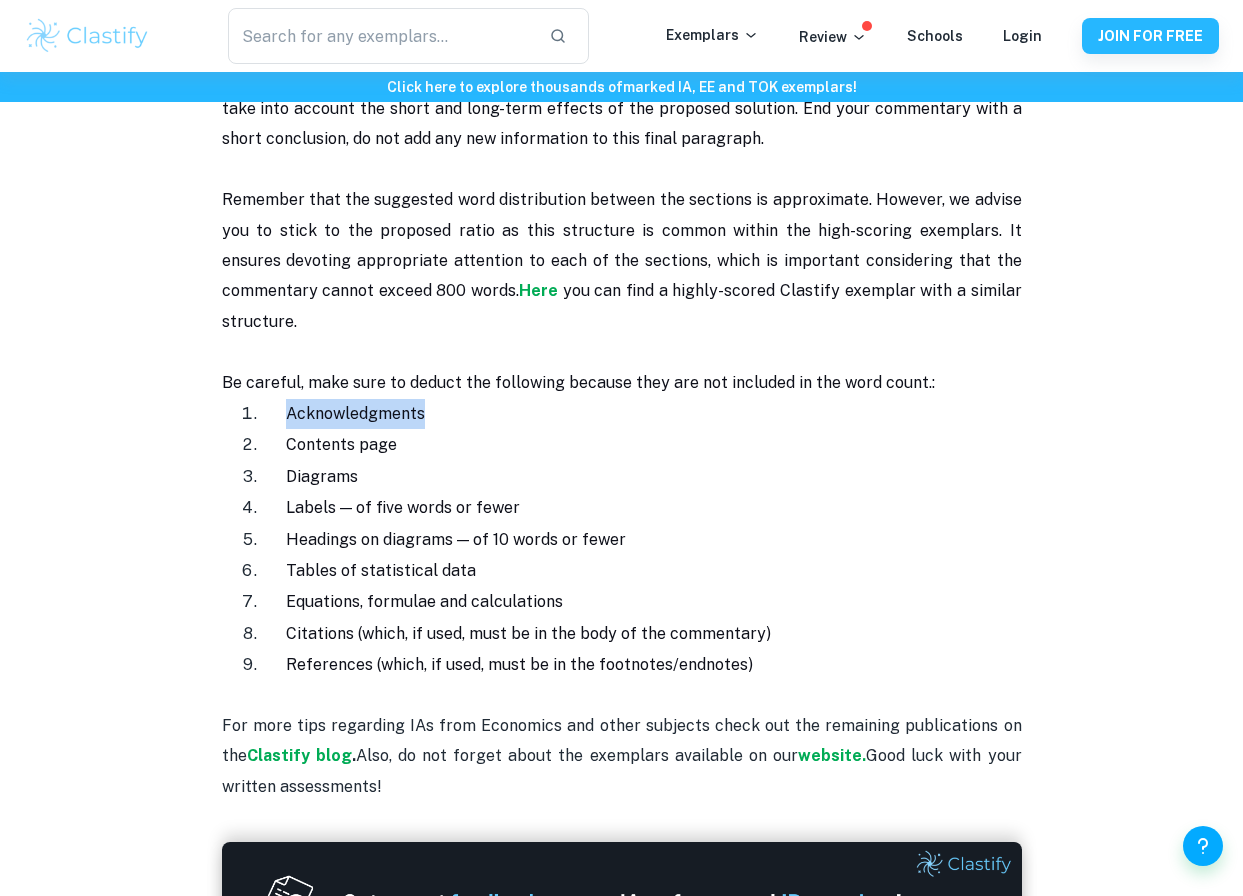 drag, startPoint x: 425, startPoint y: 327, endPoint x: 264, endPoint y: 328, distance: 161.00311 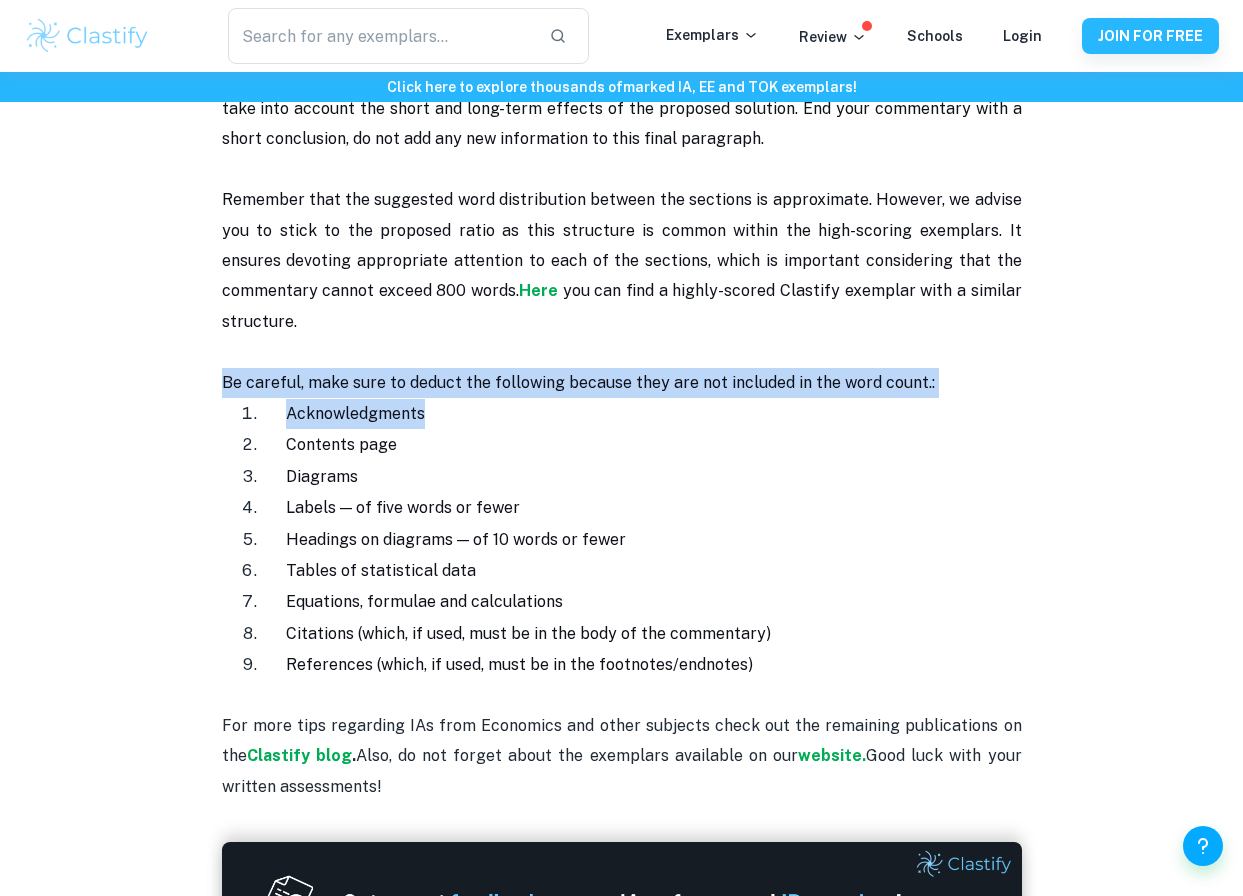 drag, startPoint x: 433, startPoint y: 323, endPoint x: 191, endPoint y: 283, distance: 245.28351 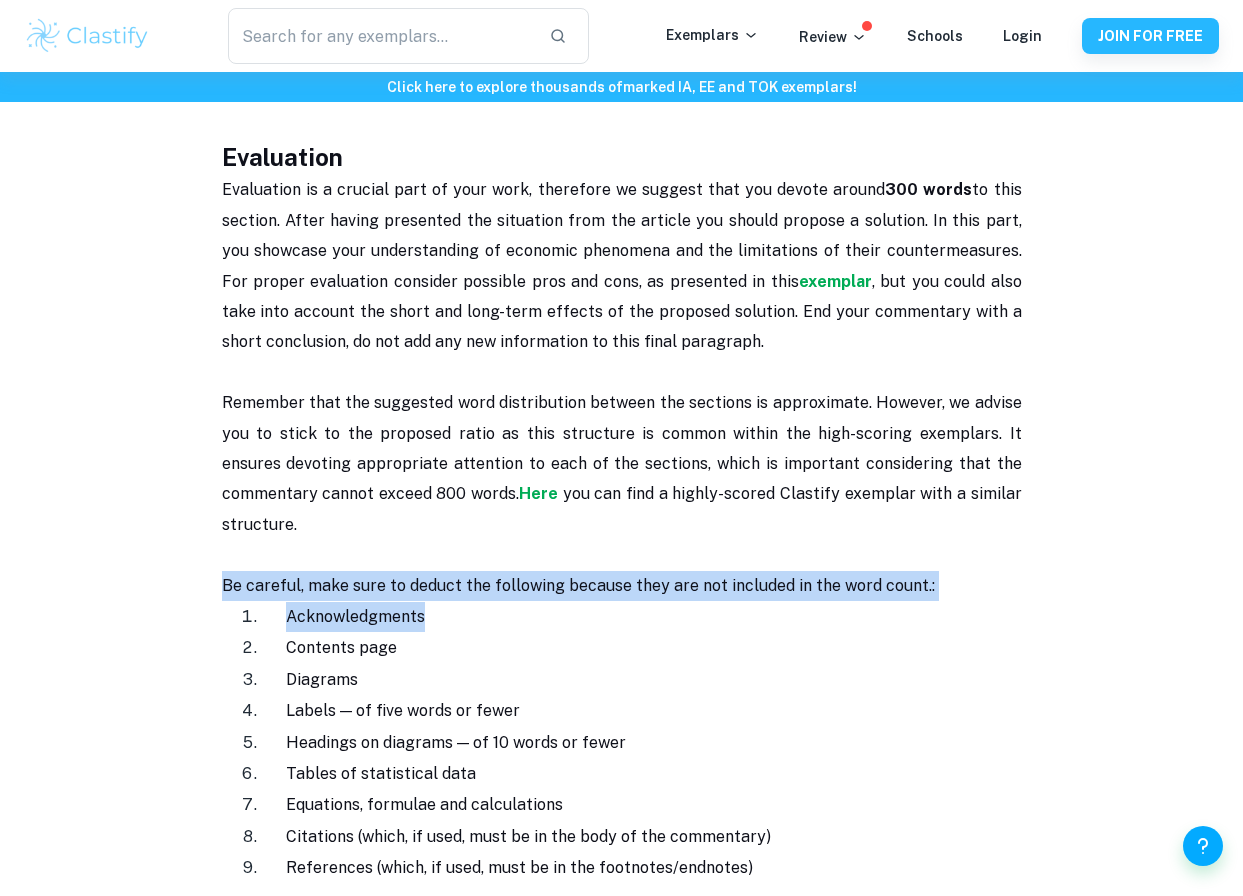 scroll, scrollTop: 1910, scrollLeft: 0, axis: vertical 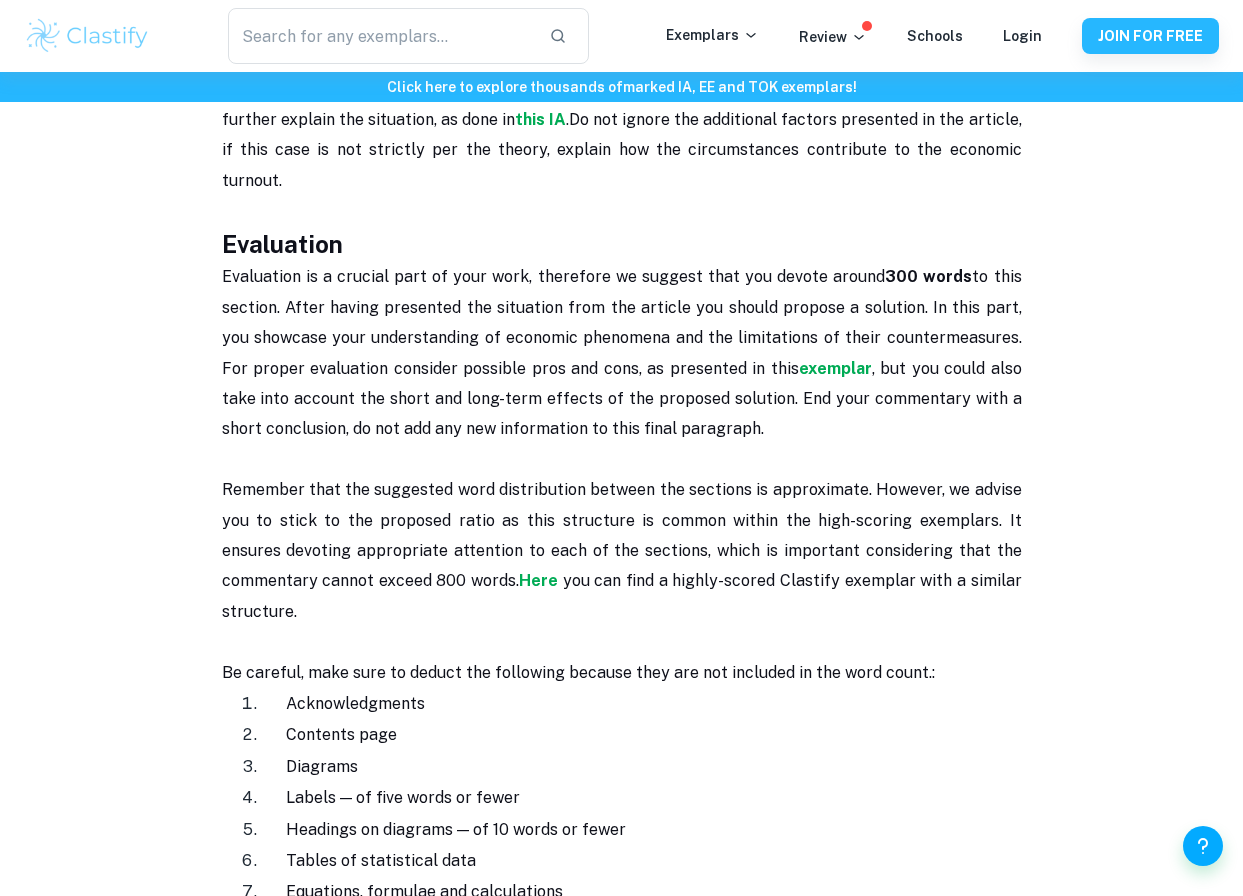 click on "Remember that the suggested word distribution between the sections is approximate. However, we advise you to stick to the proposed ratio as this structure is common within the high-scoring exemplars. It ensures devoting appropriate attention to each of the sections, which is important considering that the commentary cannot exceed 800 words." at bounding box center (622, 535) 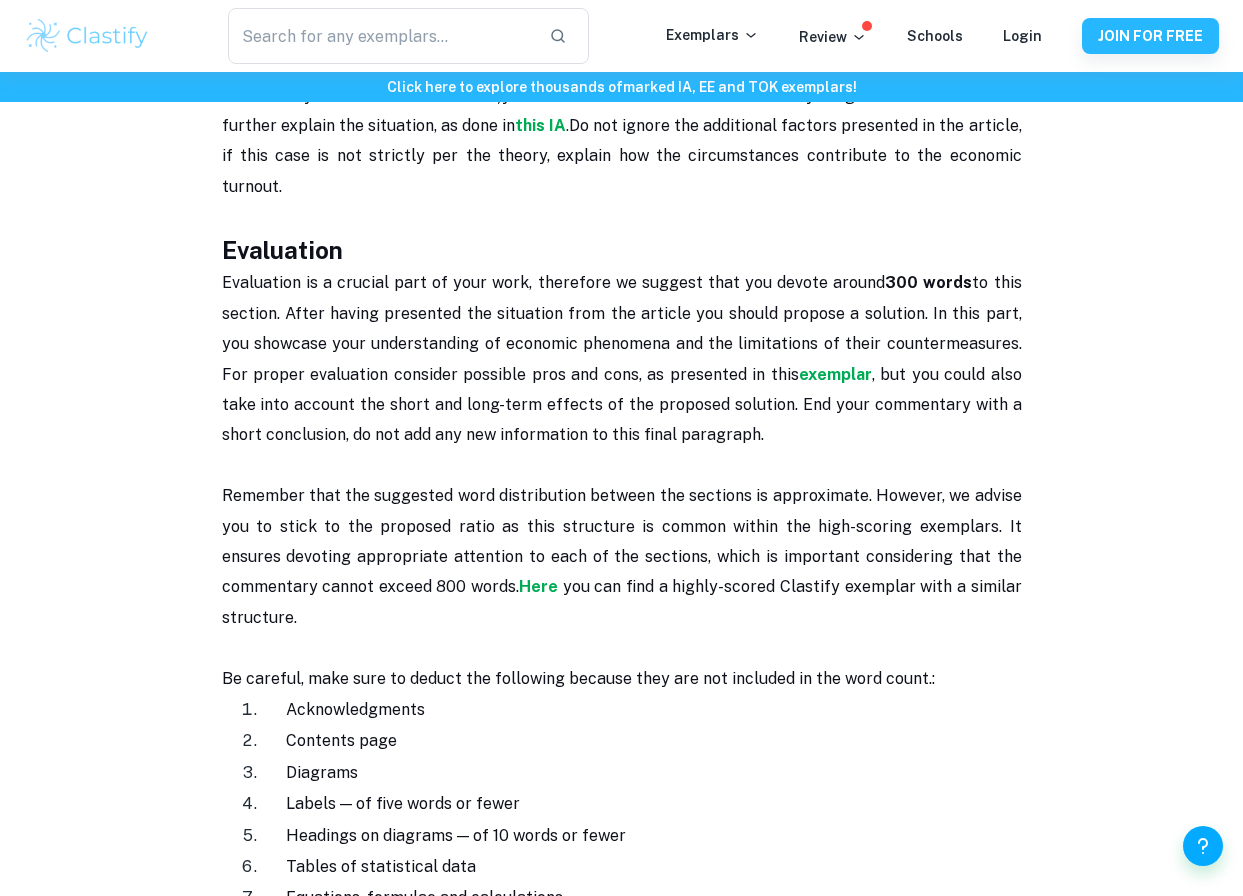 scroll, scrollTop: 1900, scrollLeft: 0, axis: vertical 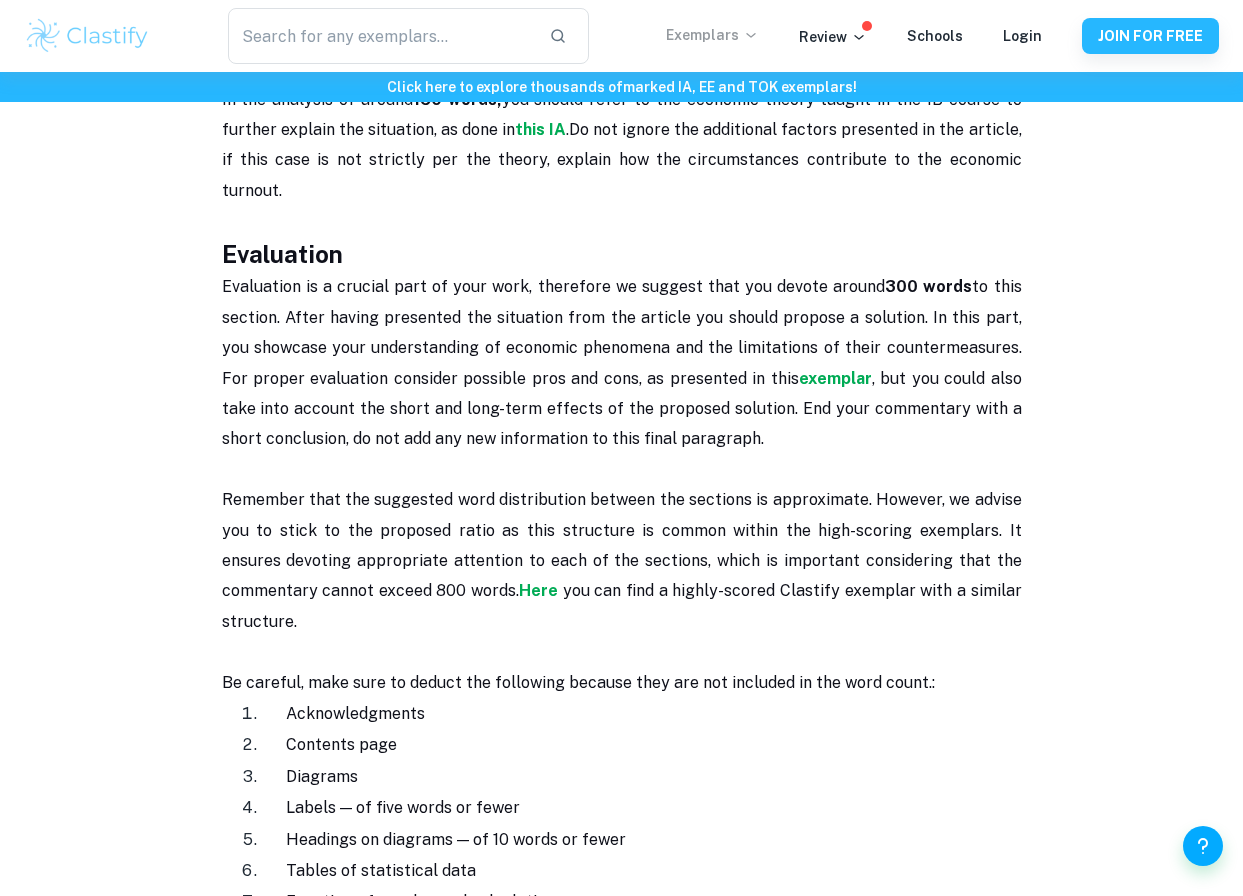 click 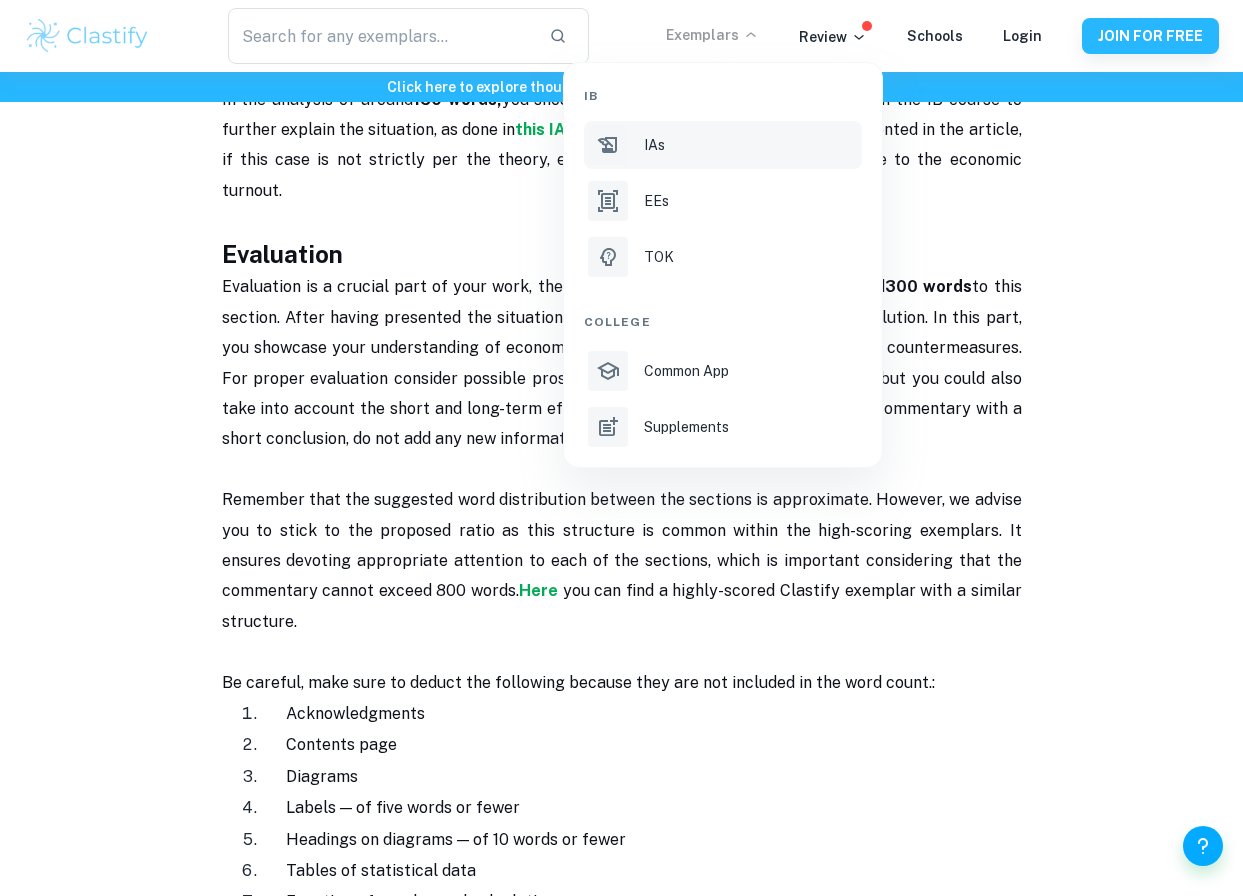 click on "IAs" at bounding box center (751, 145) 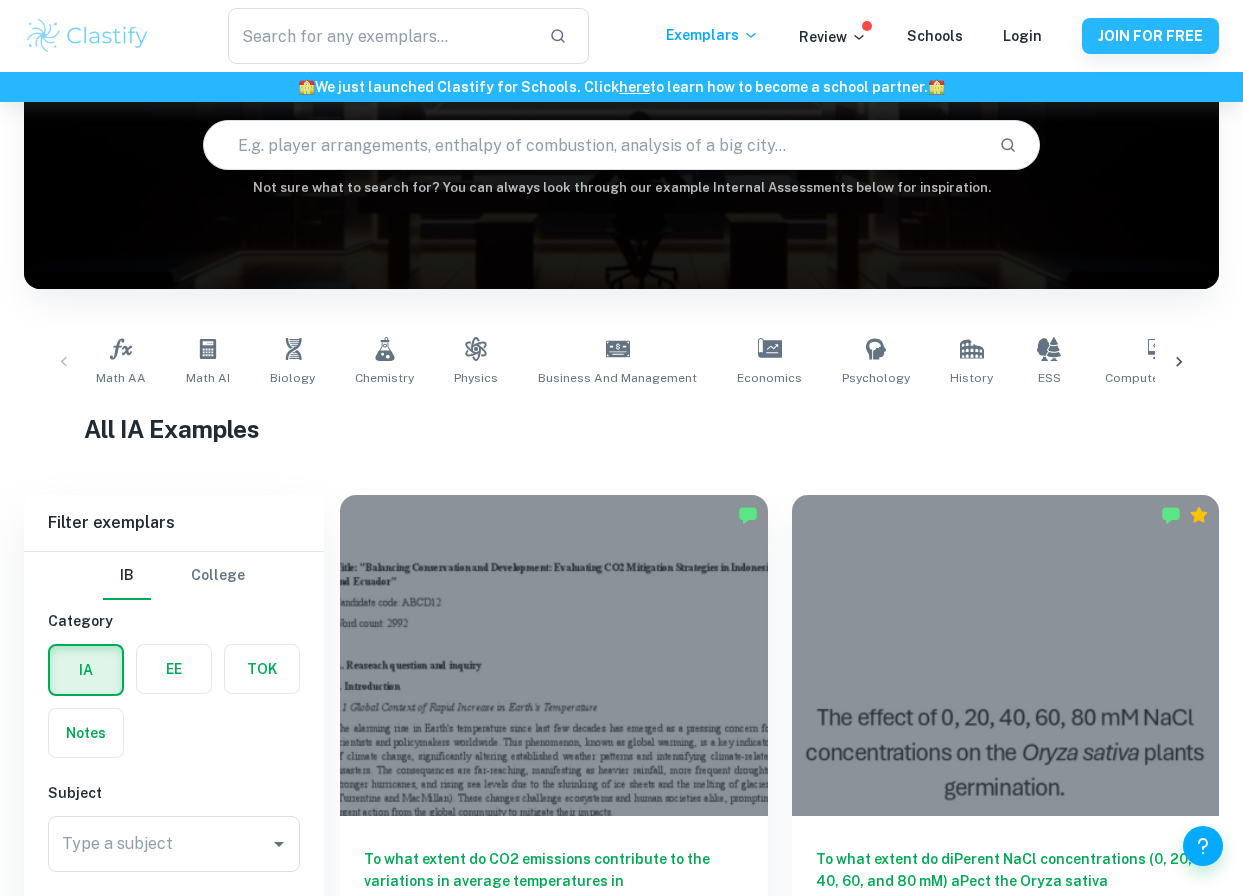 scroll, scrollTop: 300, scrollLeft: 0, axis: vertical 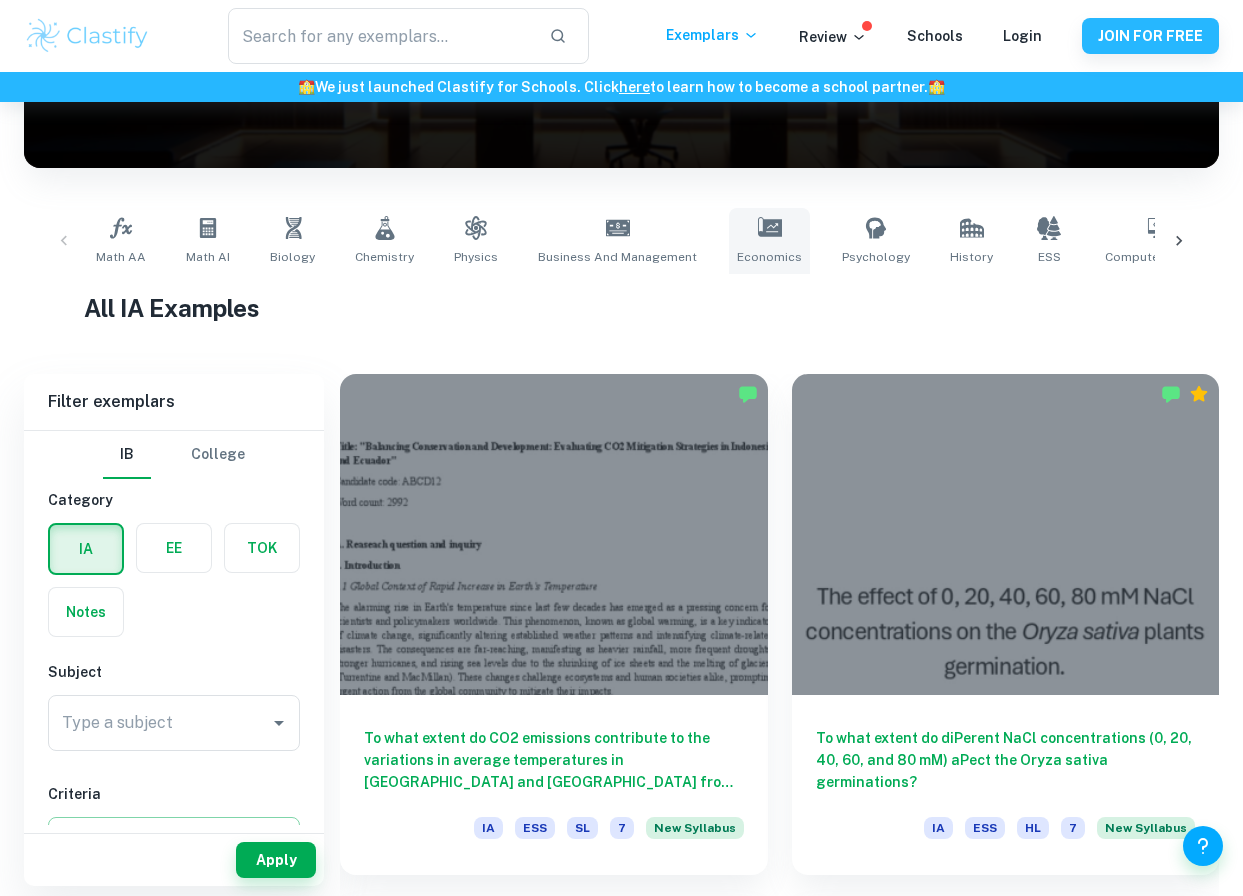 click 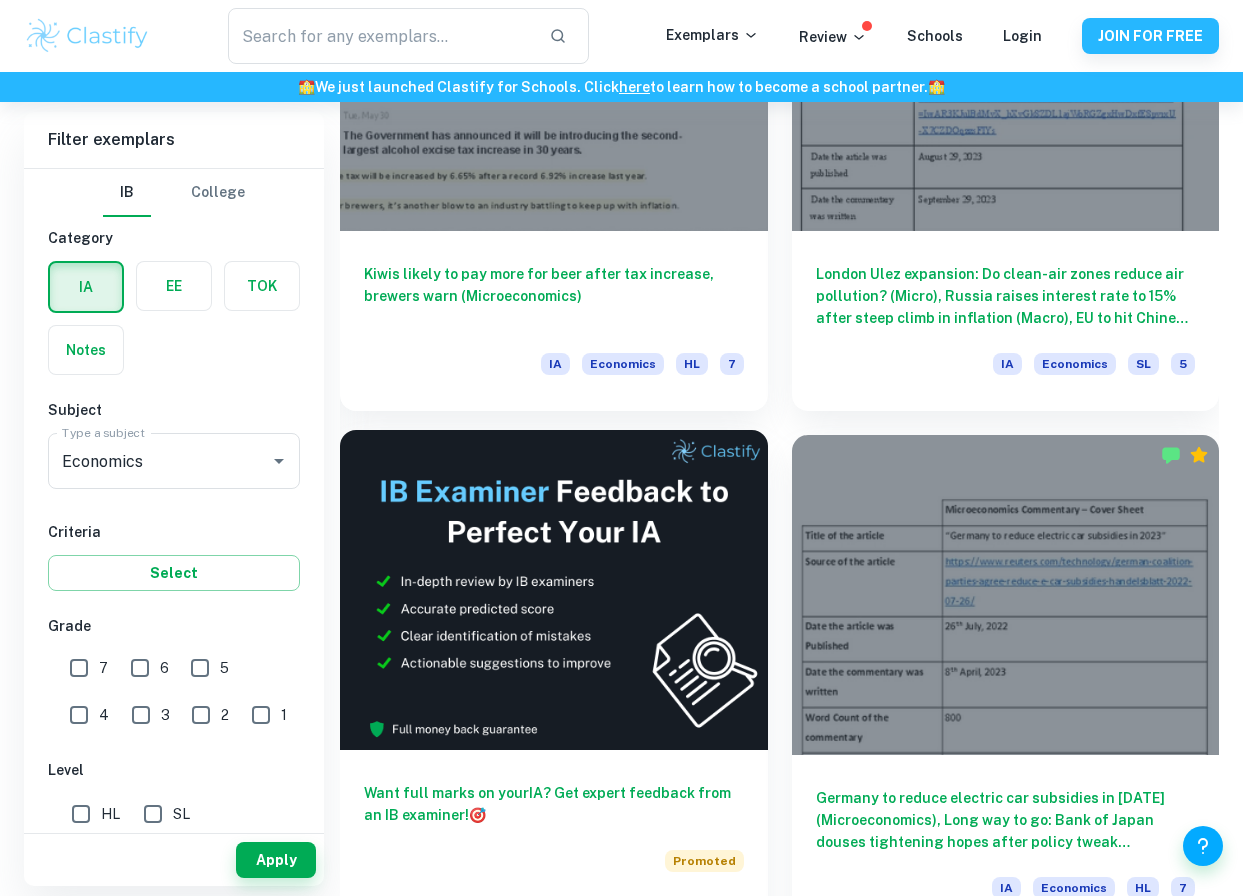 scroll, scrollTop: 800, scrollLeft: 0, axis: vertical 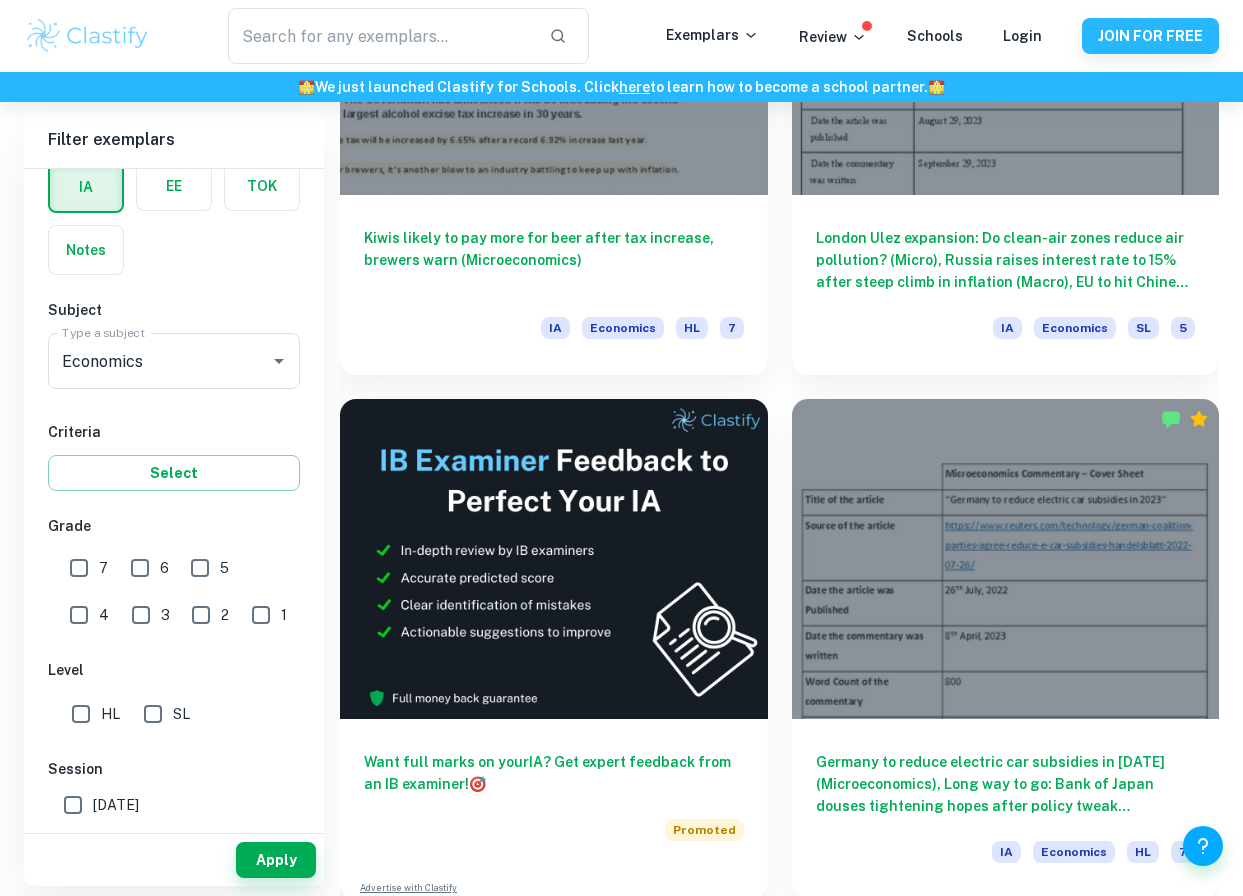click on "7" at bounding box center (103, 568) 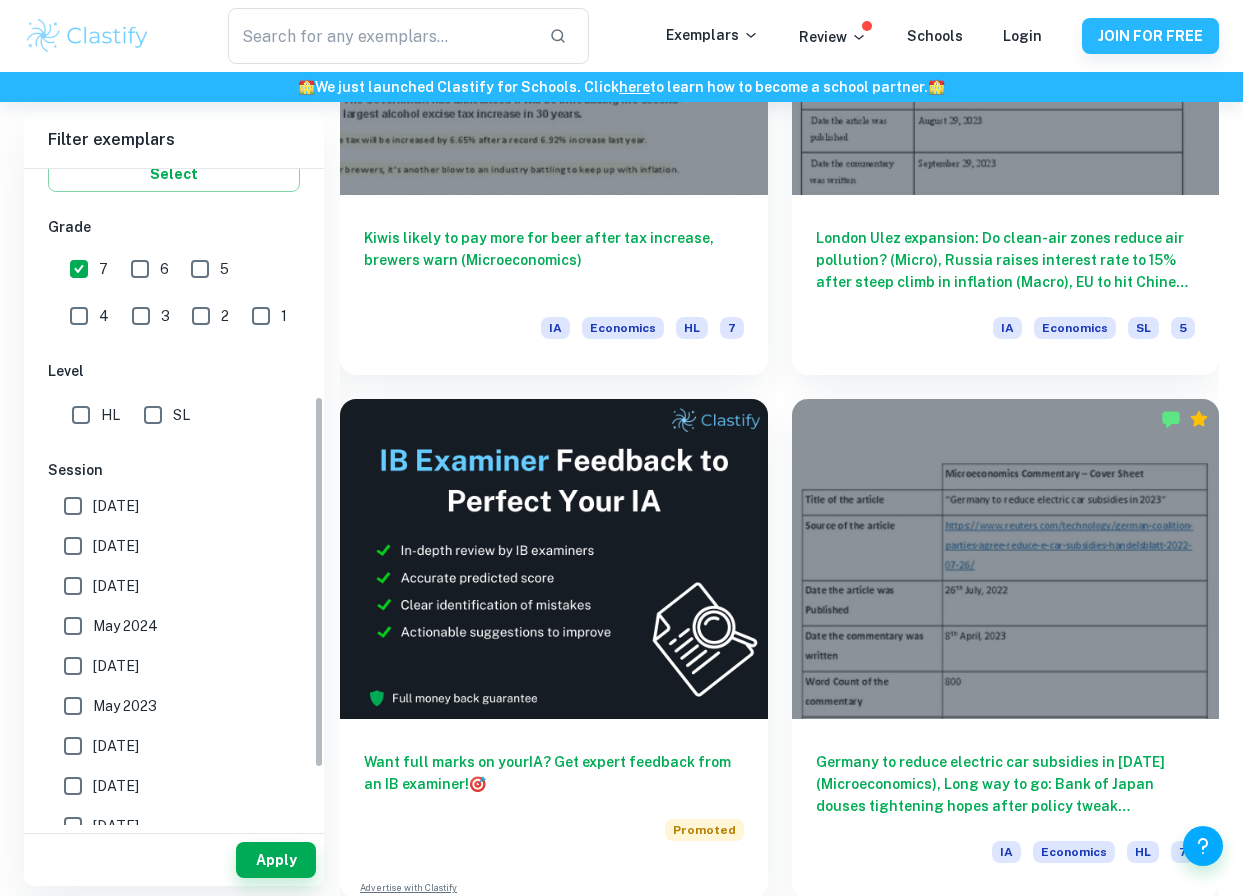scroll, scrollTop: 400, scrollLeft: 0, axis: vertical 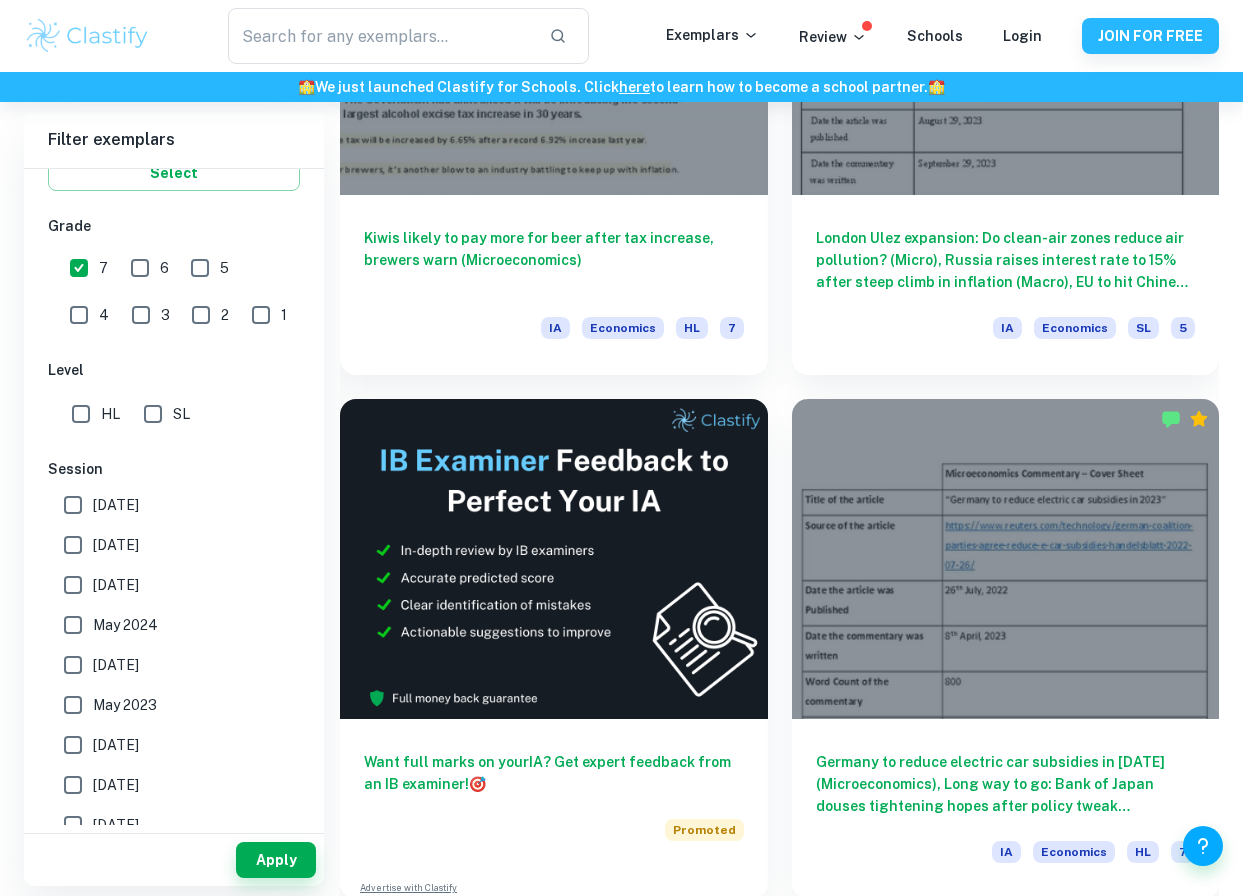 click on "HL" at bounding box center [110, 414] 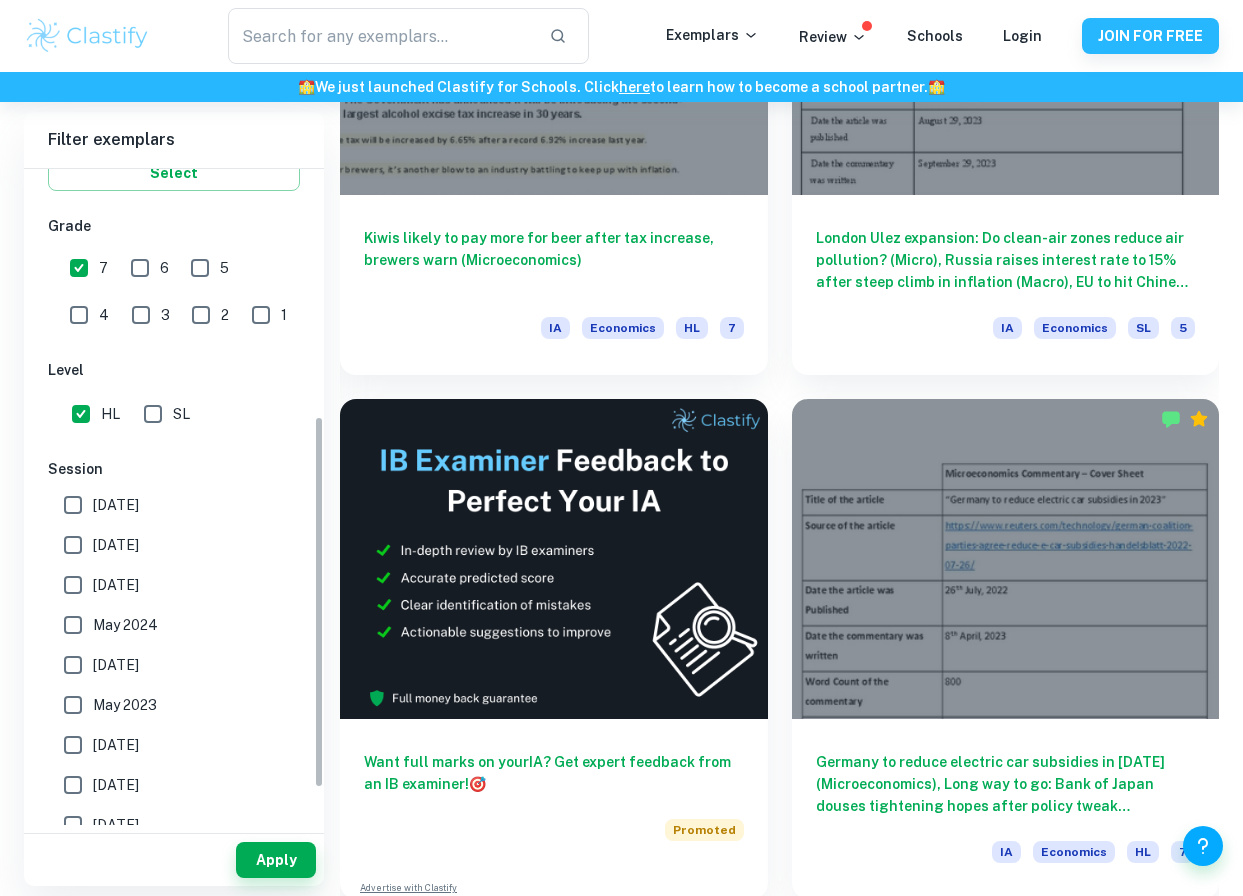 scroll, scrollTop: 500, scrollLeft: 0, axis: vertical 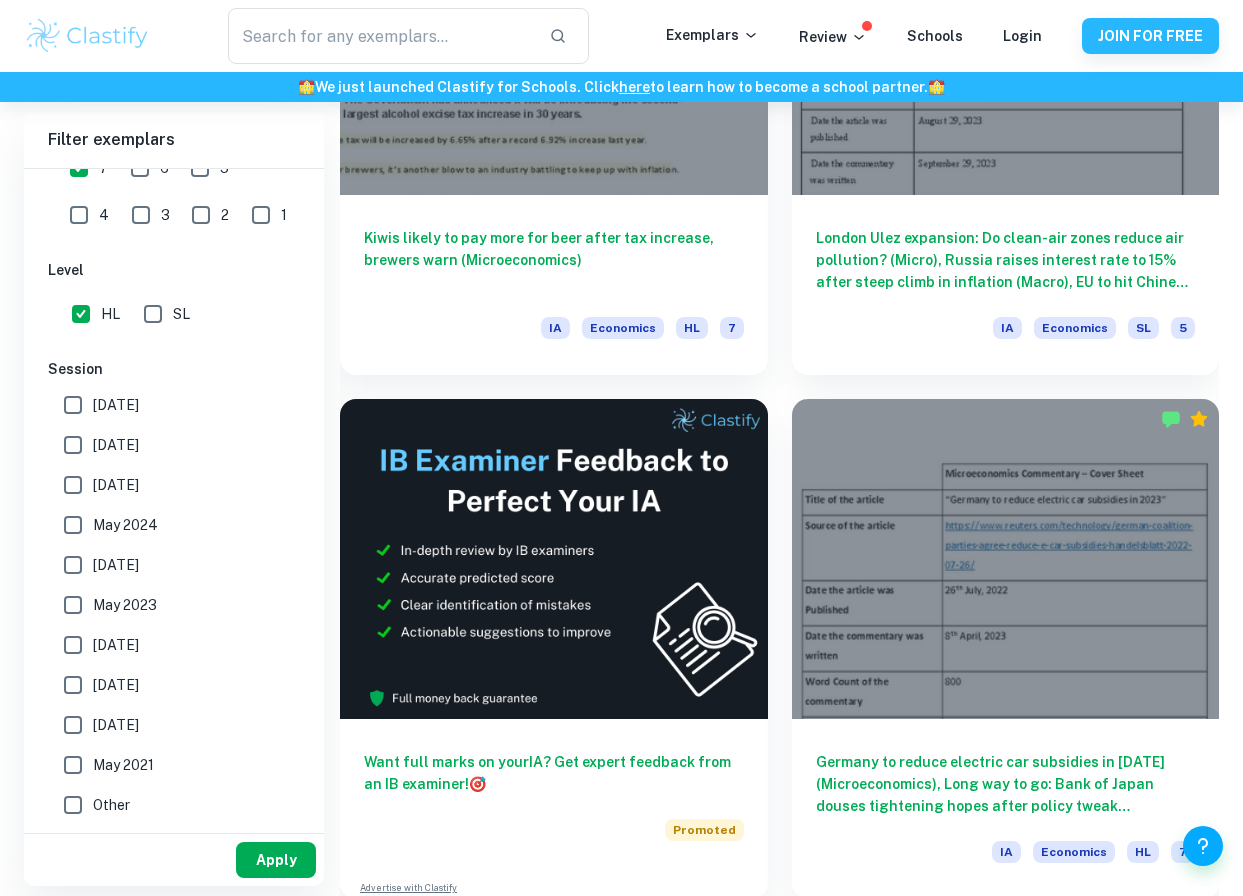 click on "Apply" at bounding box center (276, 860) 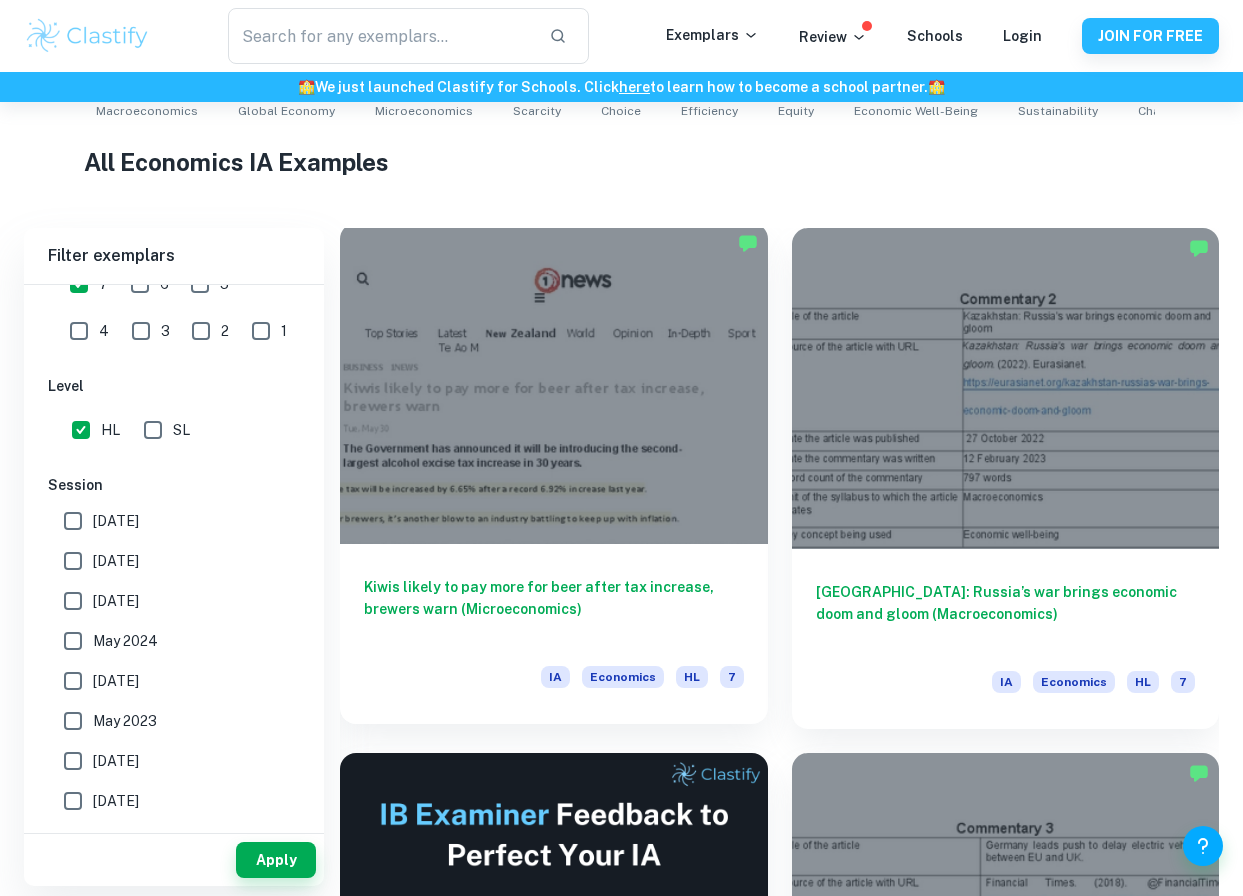 scroll, scrollTop: 500, scrollLeft: 0, axis: vertical 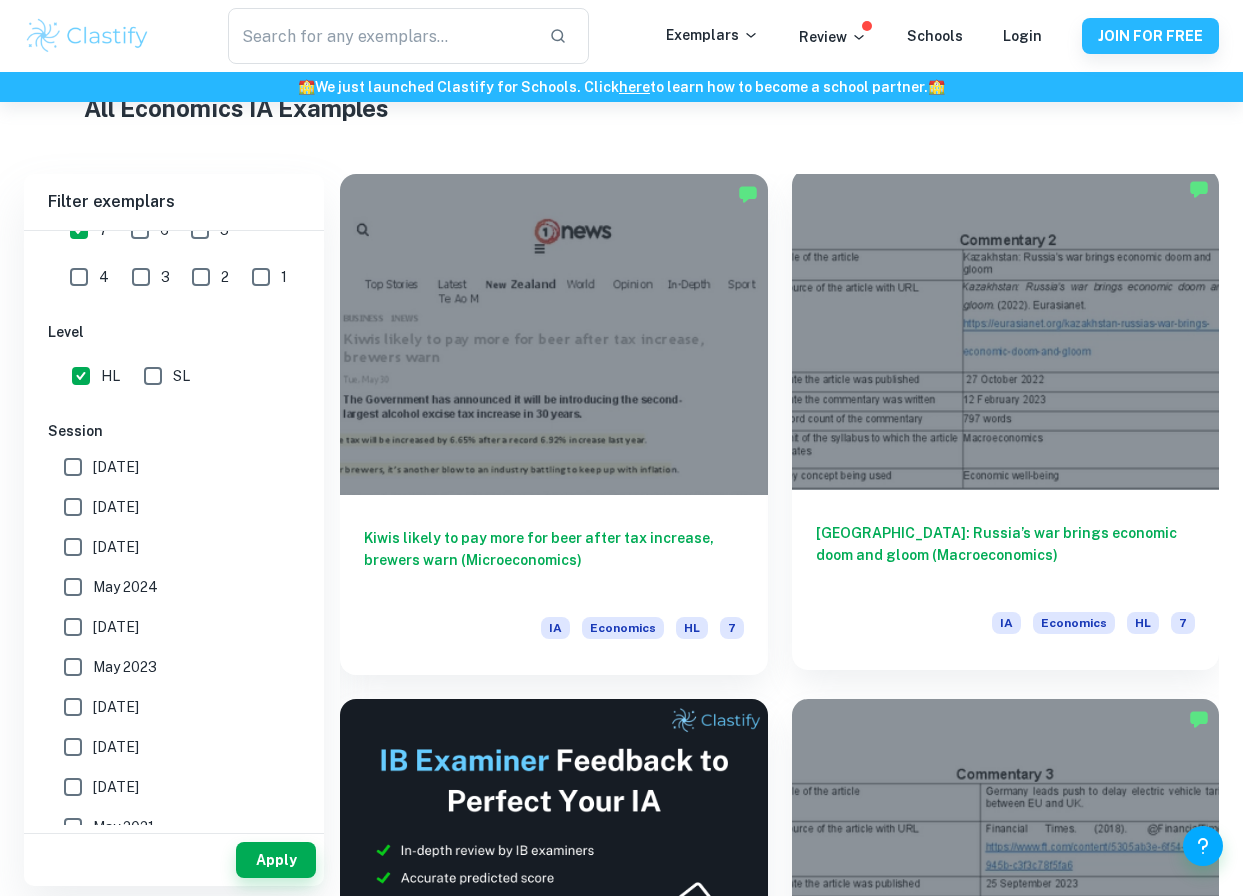 click on "[GEOGRAPHIC_DATA]: Russia’s war brings economic doom and gloom (Macroeconomics)" at bounding box center [1006, 555] 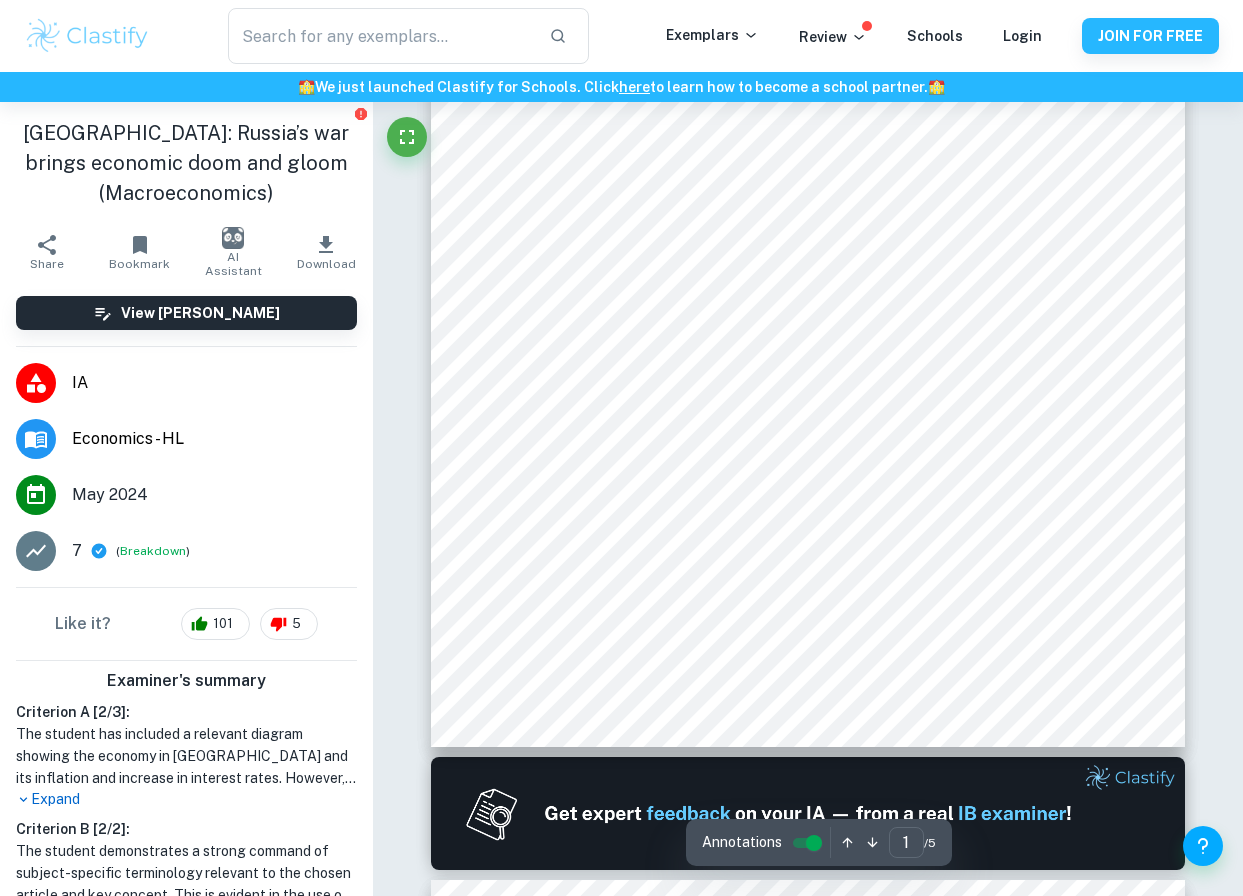scroll, scrollTop: 400, scrollLeft: 0, axis: vertical 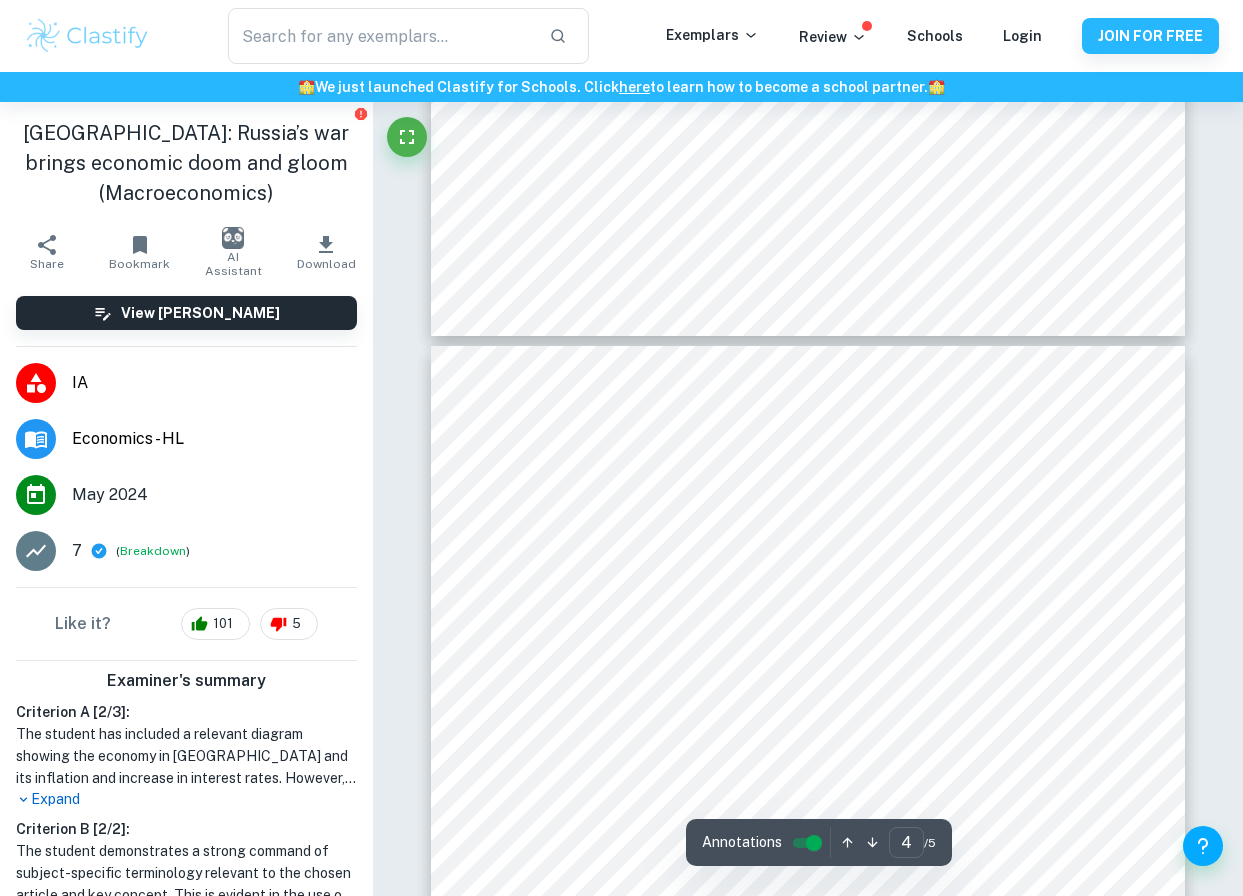 type on "5" 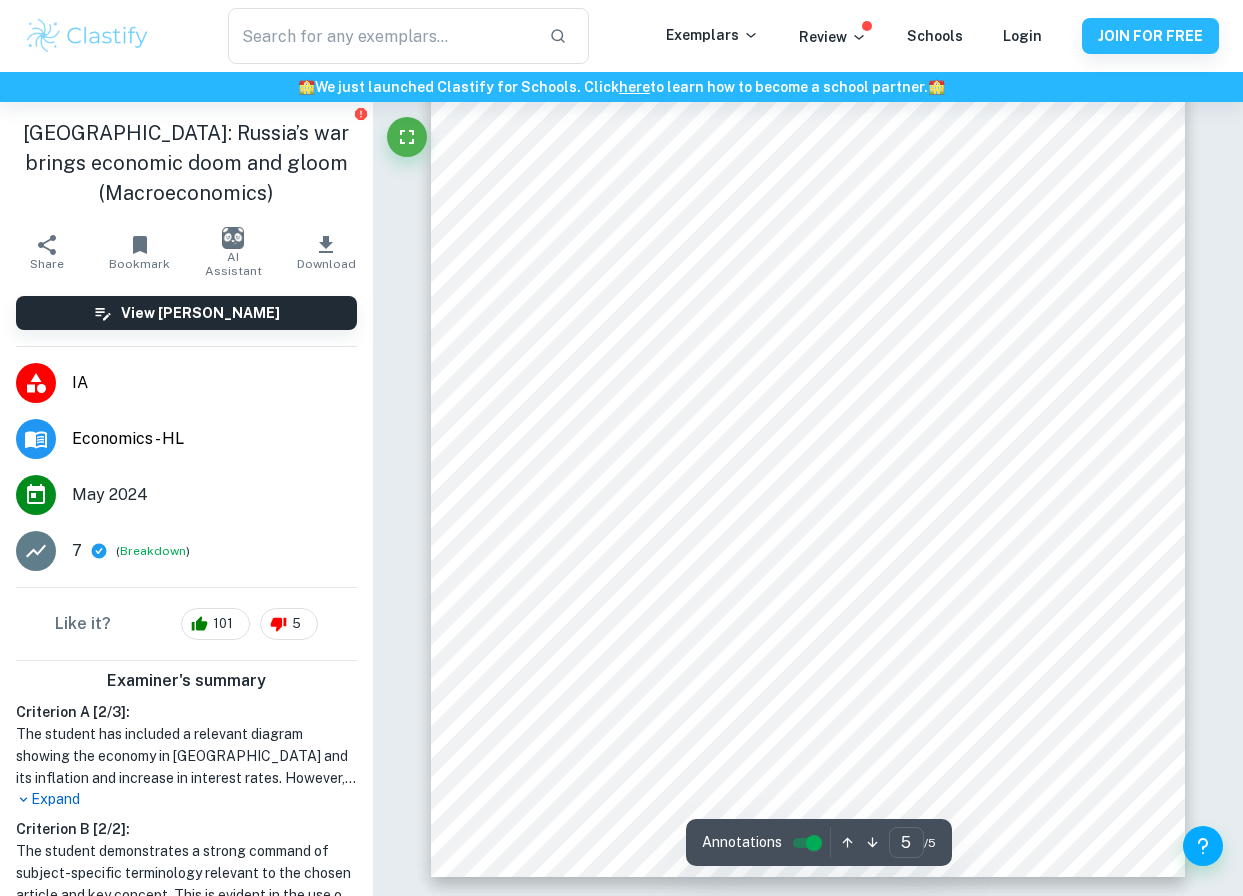 scroll, scrollTop: 4412, scrollLeft: 0, axis: vertical 